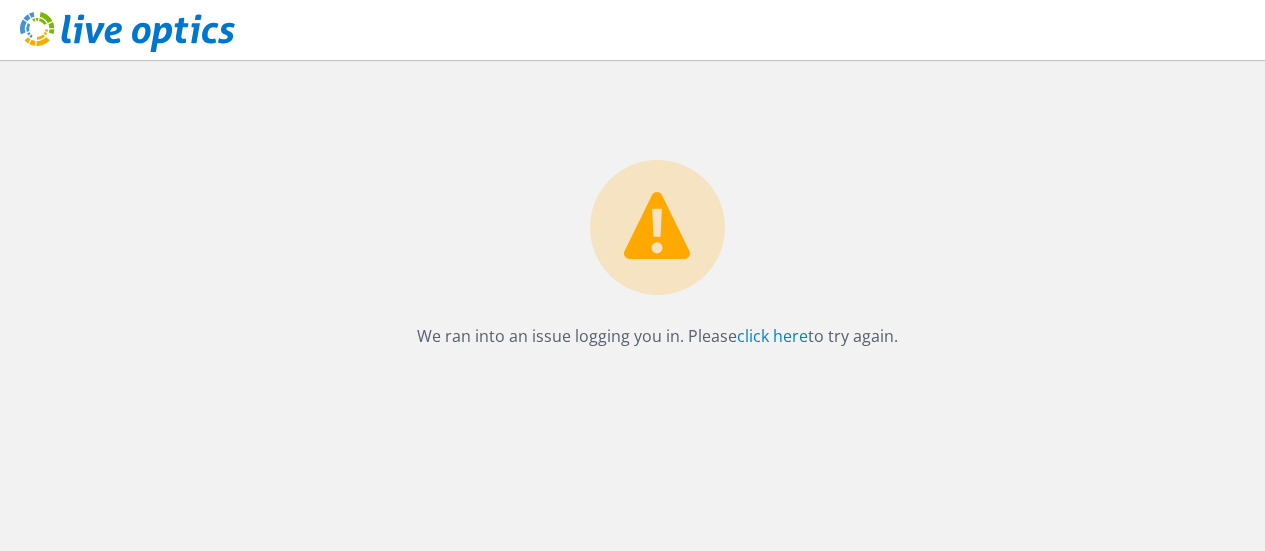 scroll, scrollTop: 0, scrollLeft: 0, axis: both 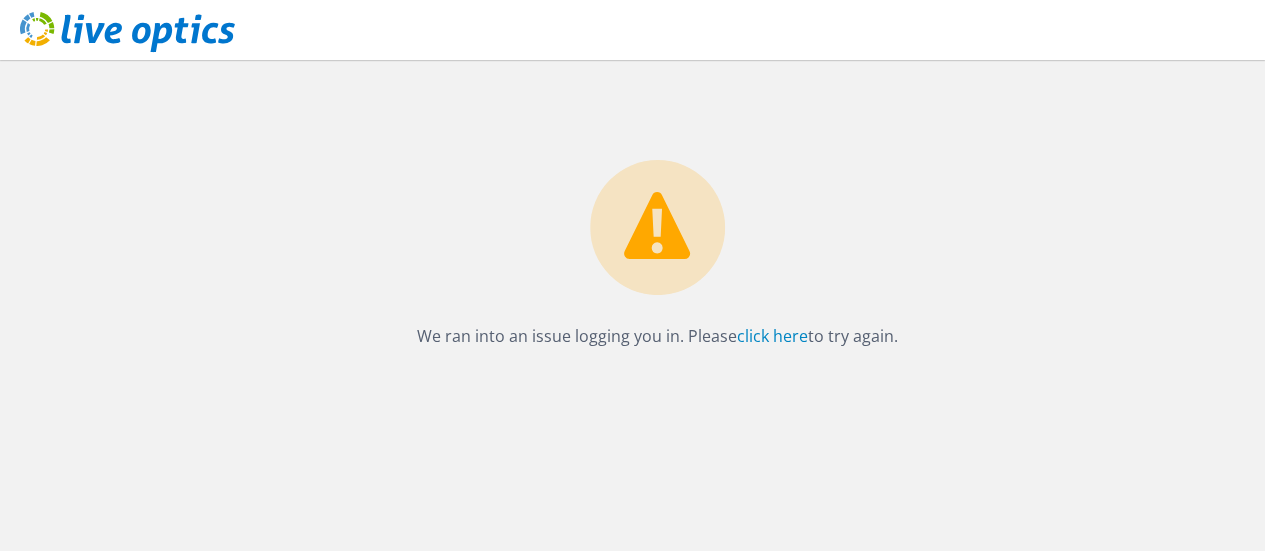 click on "We ran into an issue logging you in. Please  click here  to try again." at bounding box center (657, 205) 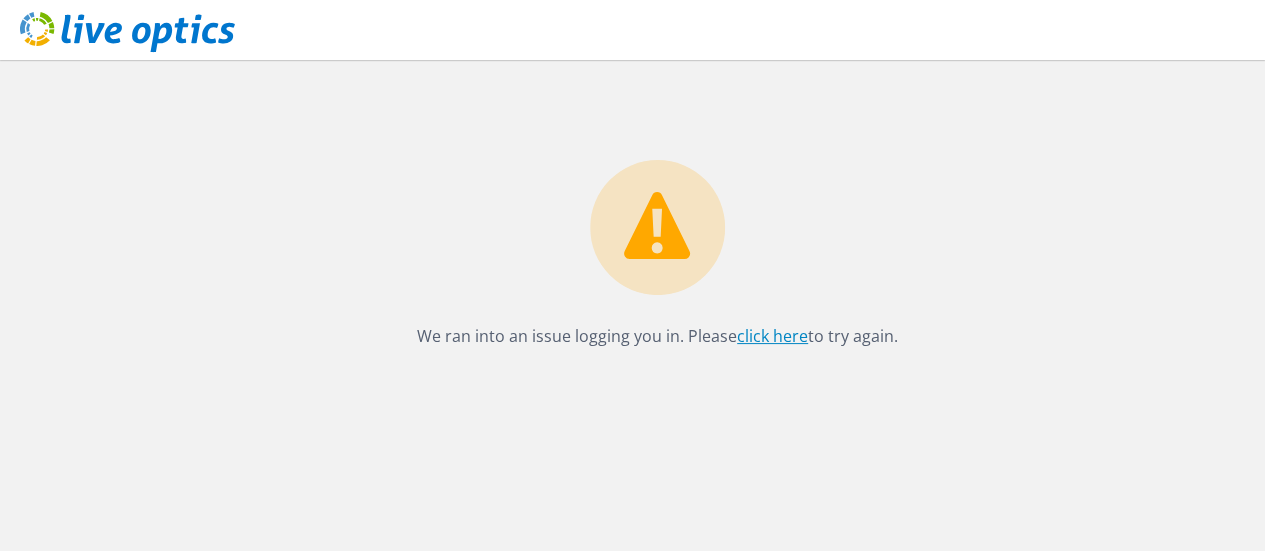 click on "click here" at bounding box center [772, 336] 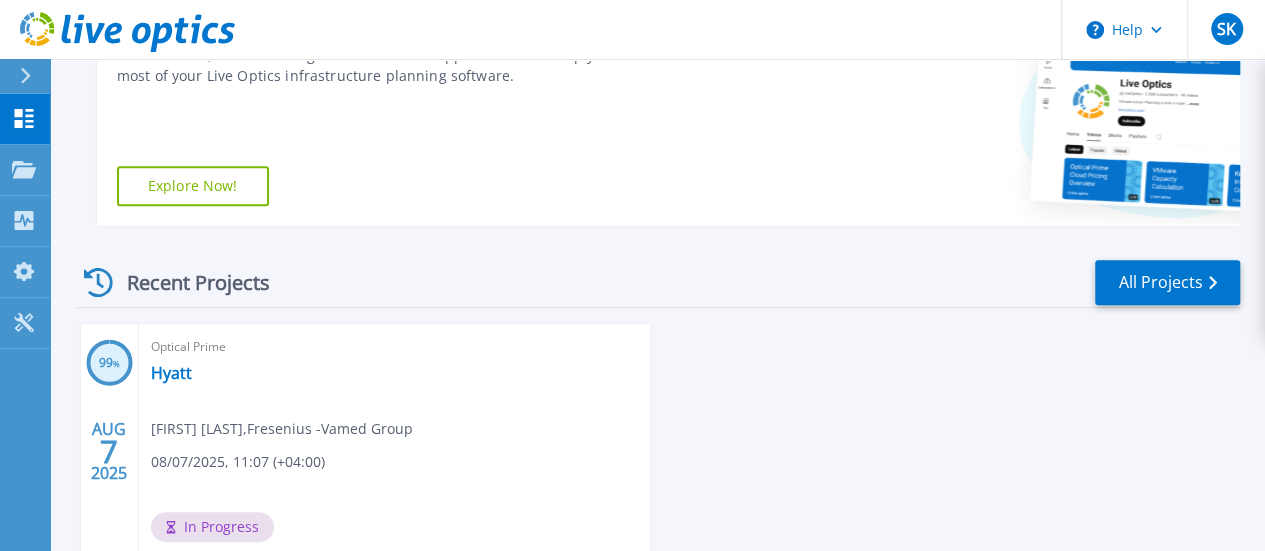 scroll, scrollTop: 400, scrollLeft: 0, axis: vertical 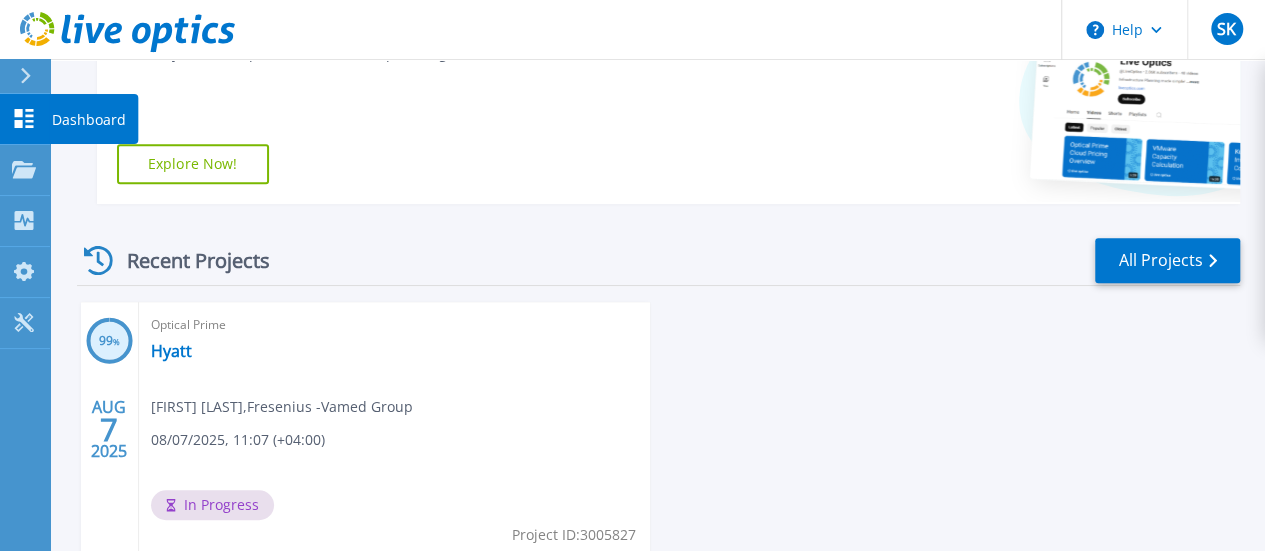 click 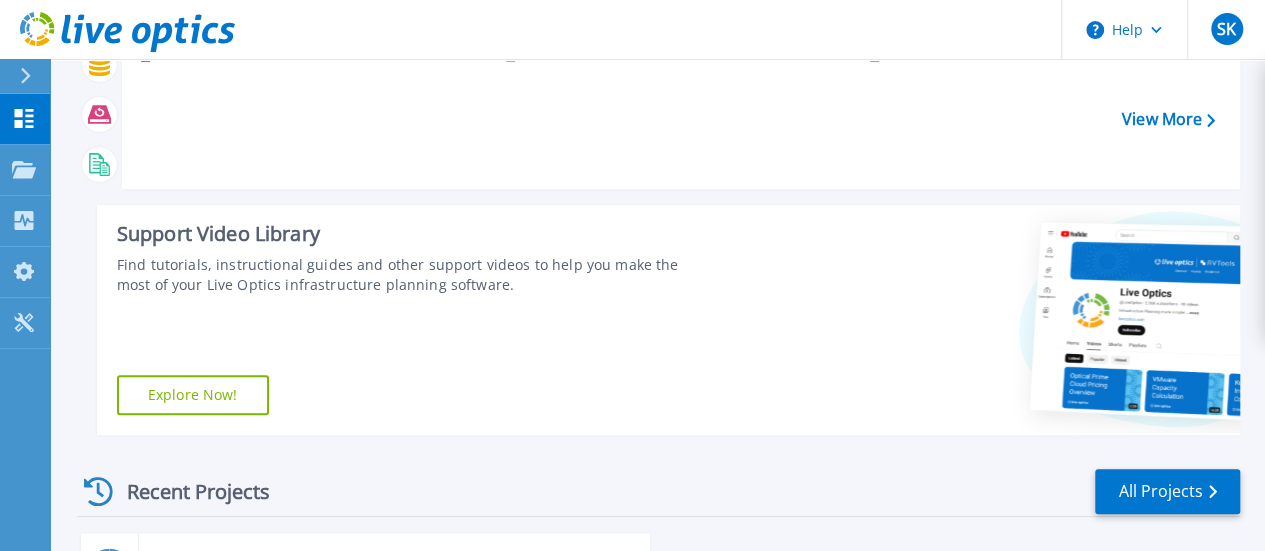 scroll, scrollTop: 400, scrollLeft: 0, axis: vertical 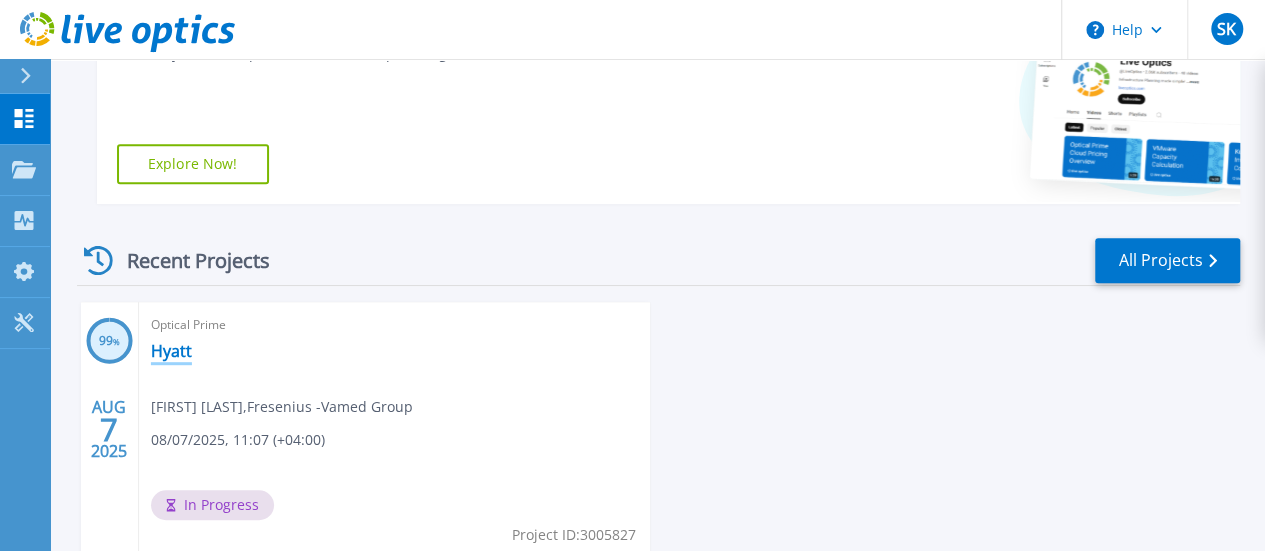 click on "Hyatt" at bounding box center (171, 351) 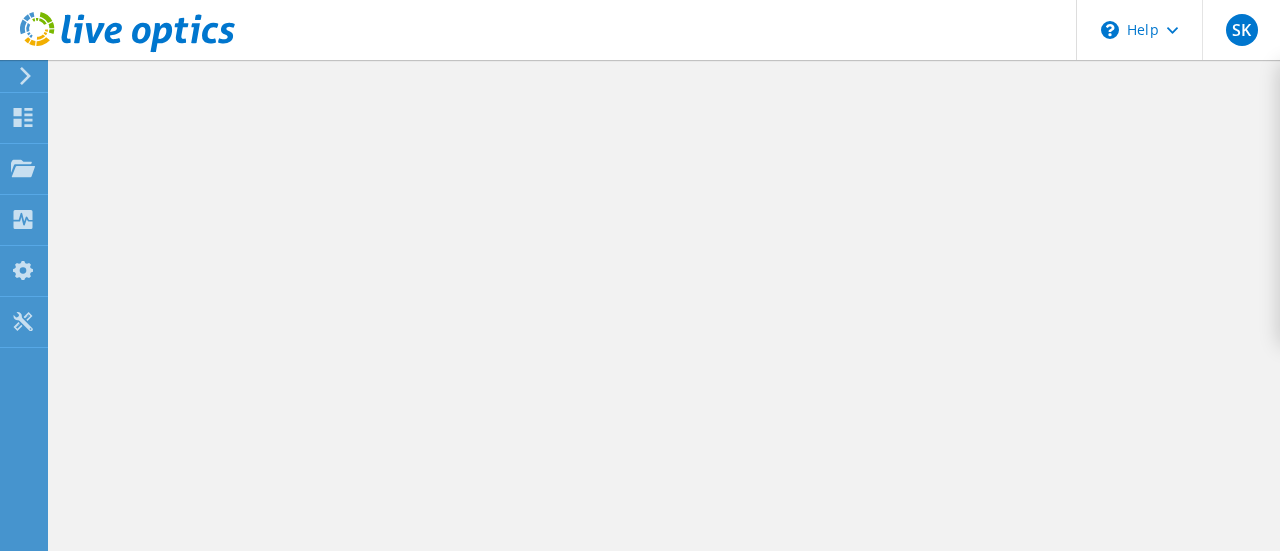 scroll, scrollTop: 0, scrollLeft: 0, axis: both 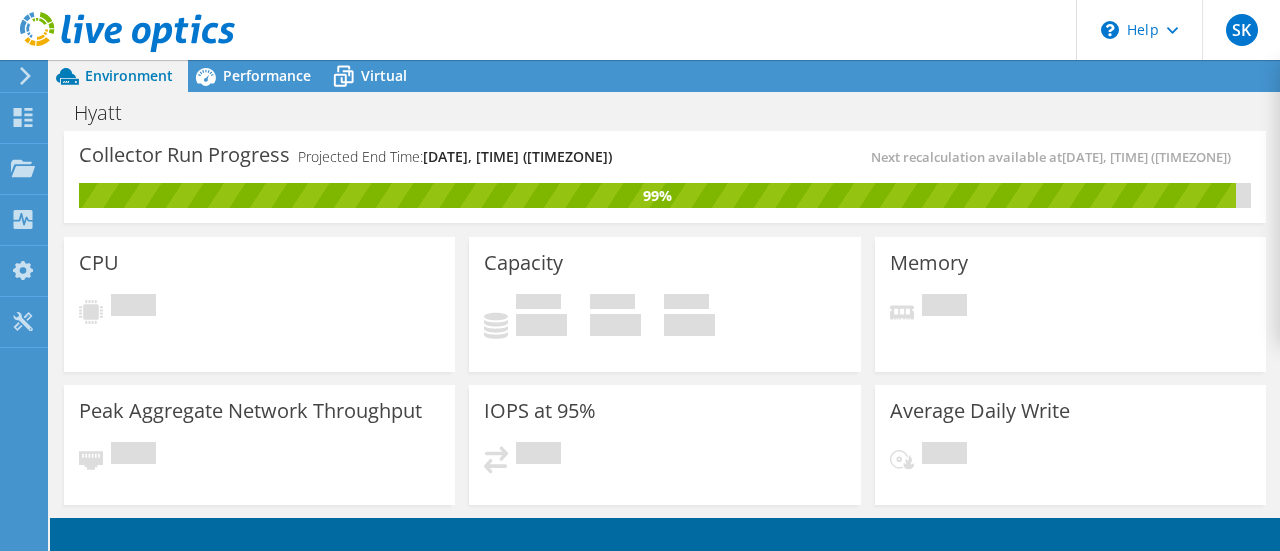 click 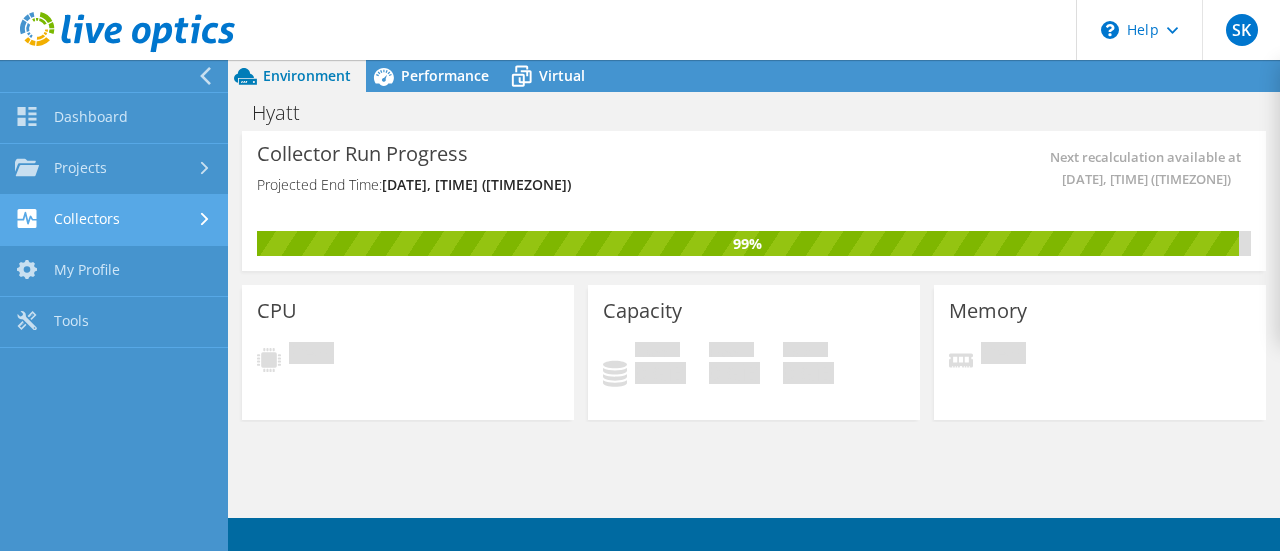 click on "Collectors" at bounding box center (114, 220) 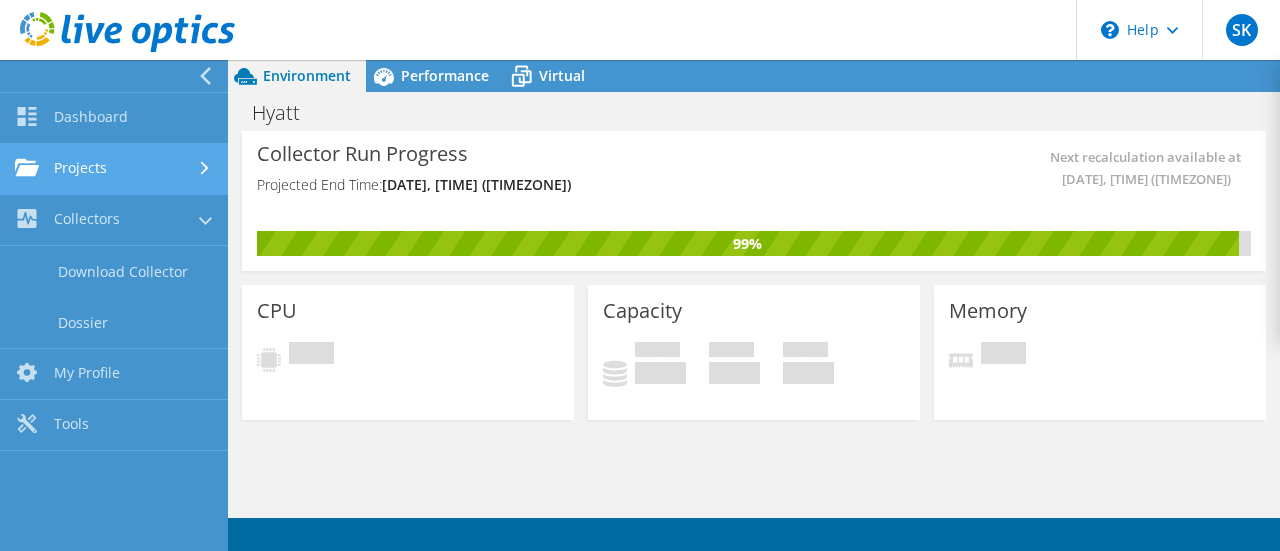 click on "Projects" at bounding box center [114, 169] 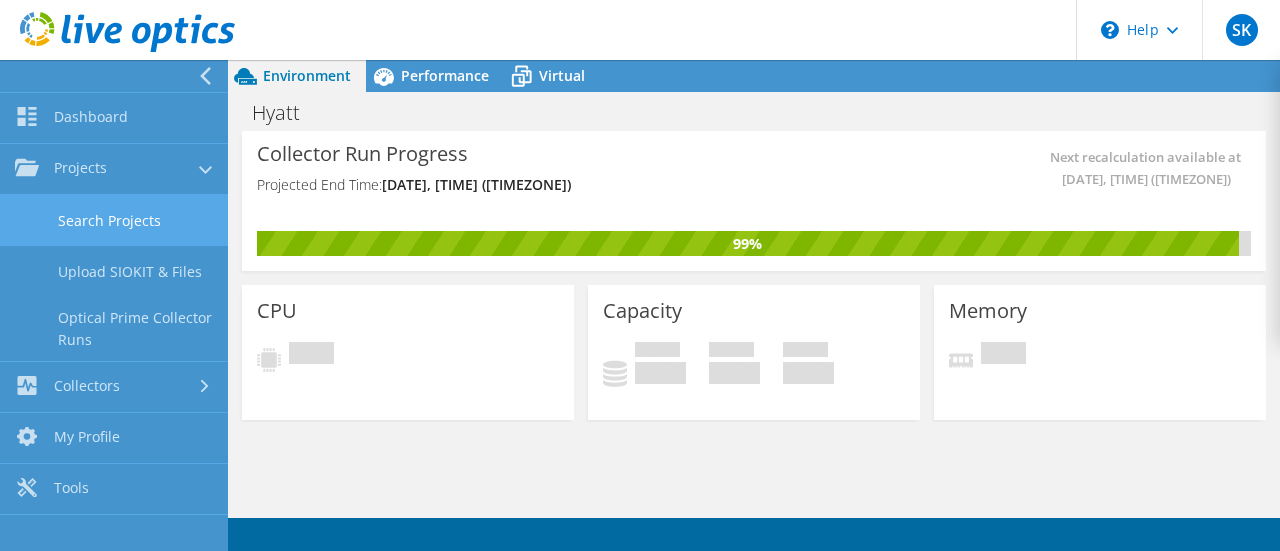 click on "Search Projects" at bounding box center [114, 220] 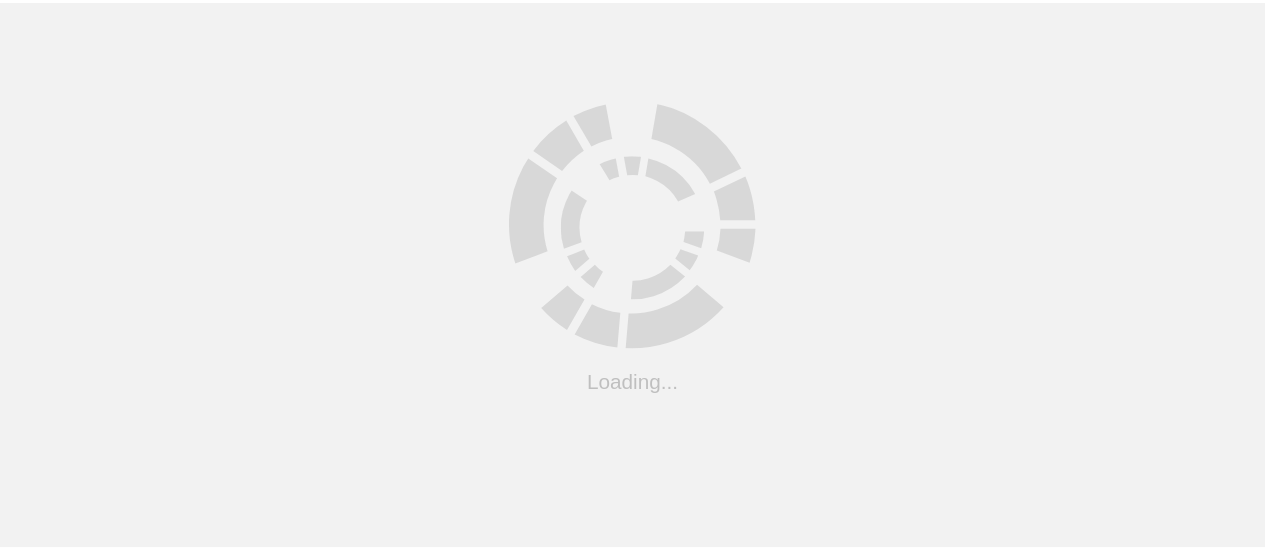 scroll, scrollTop: 0, scrollLeft: 0, axis: both 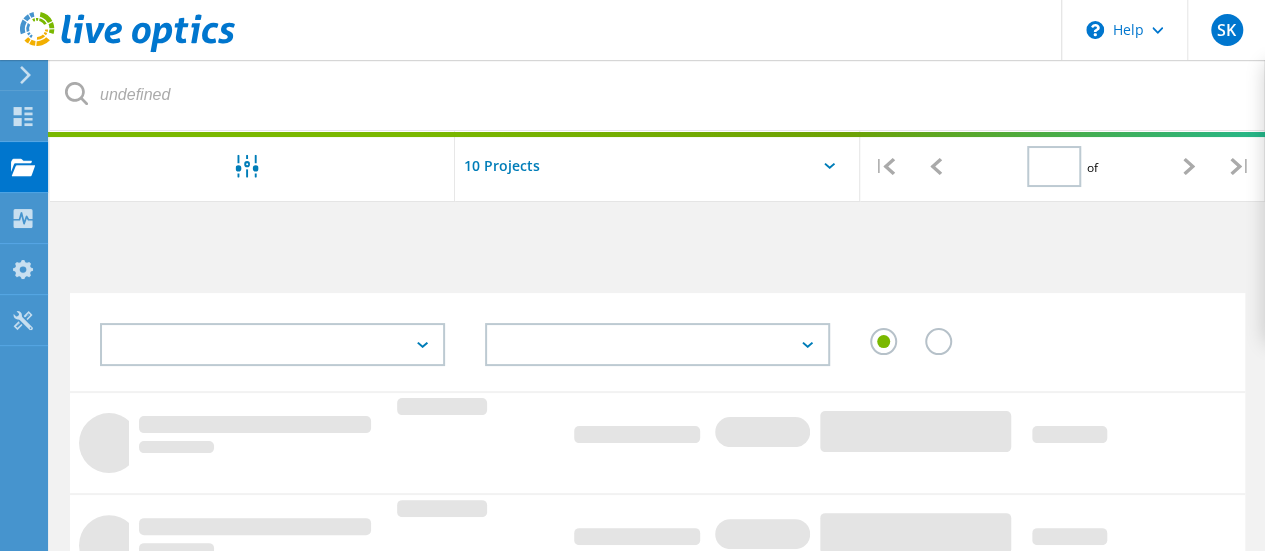 type on "1" 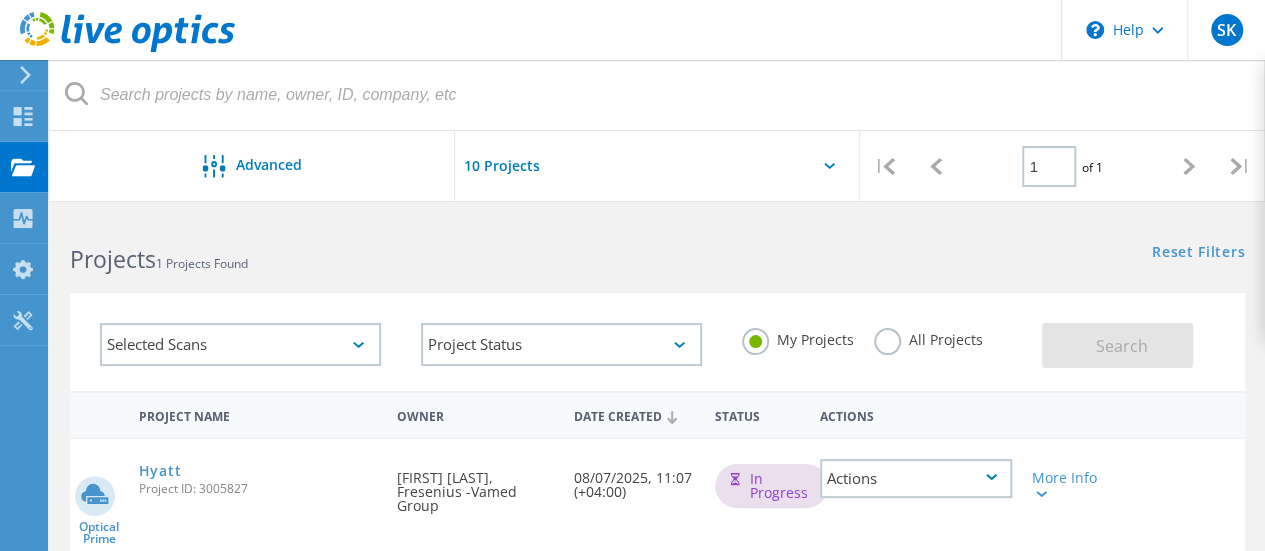 scroll, scrollTop: 200, scrollLeft: 0, axis: vertical 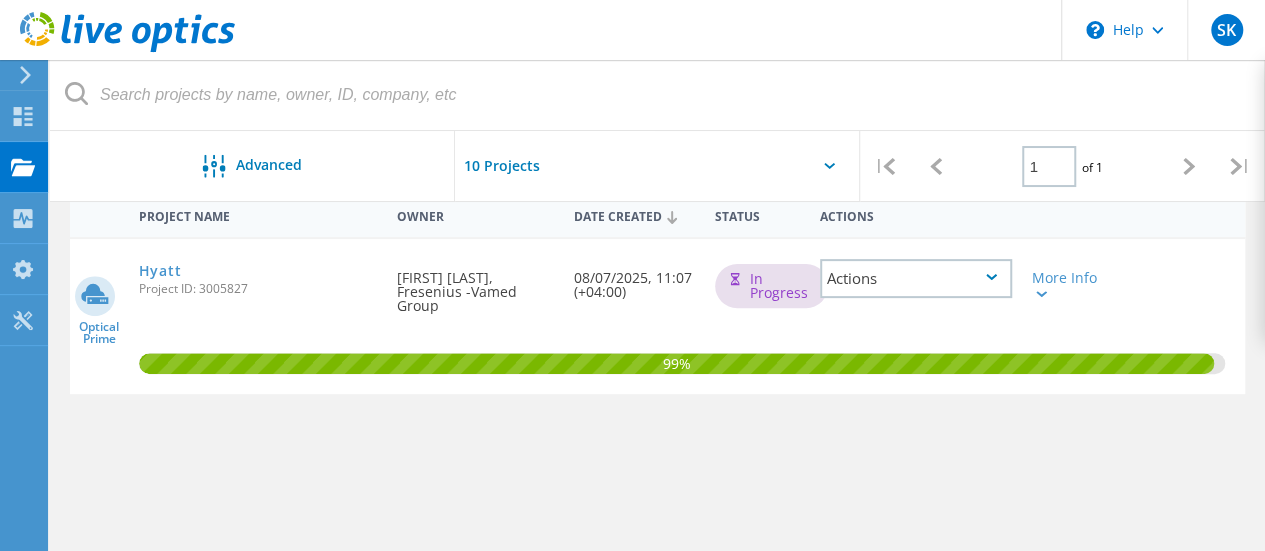 click on "Actions" 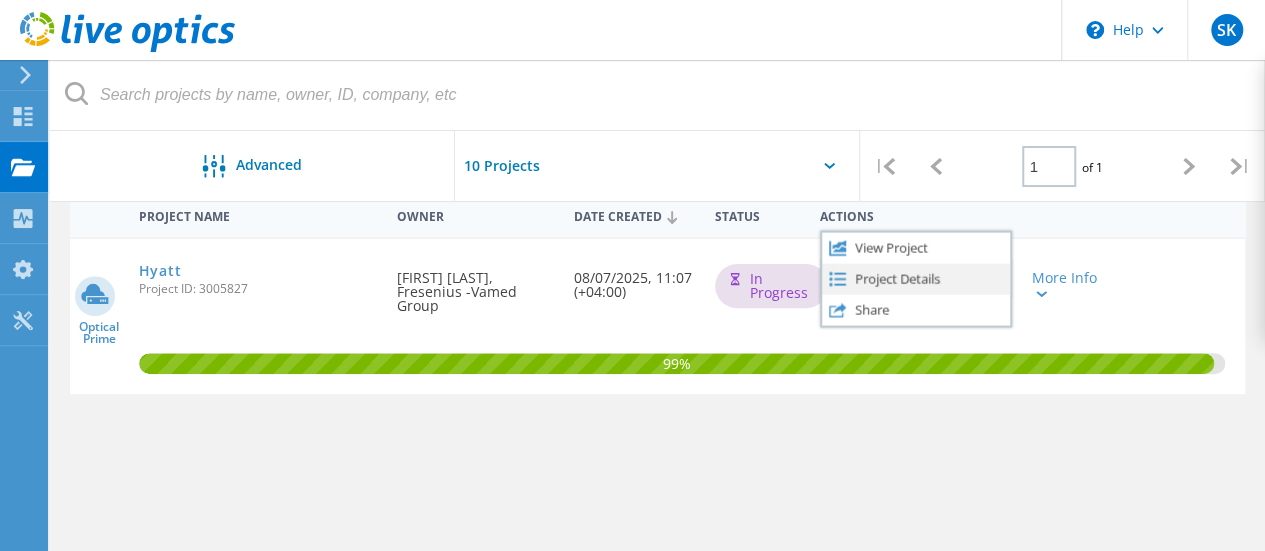click on "Project Details" 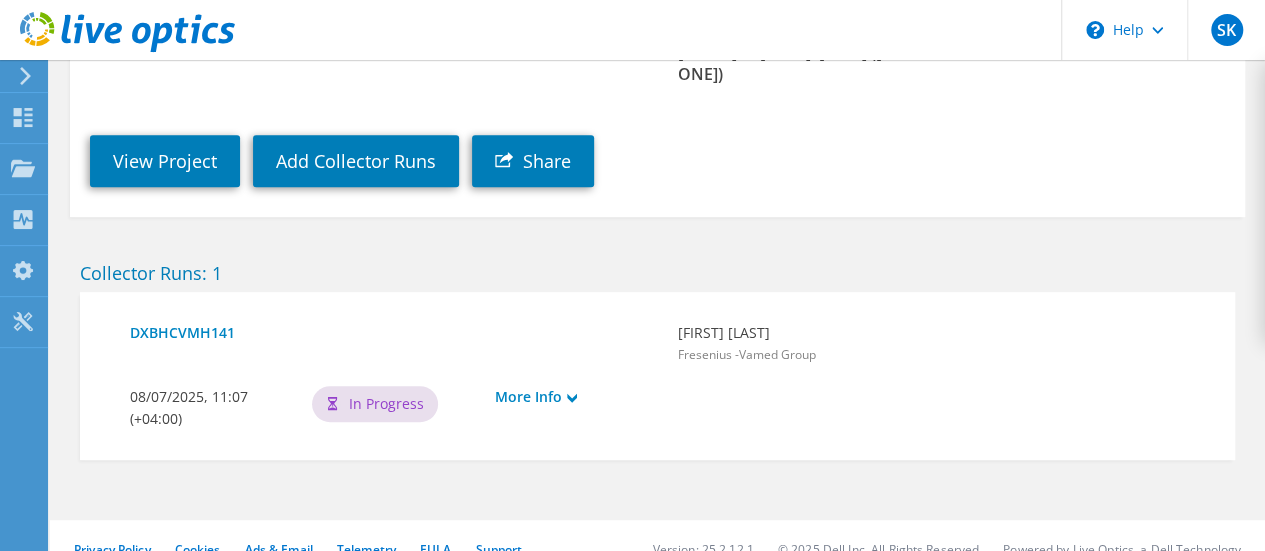 scroll, scrollTop: 396, scrollLeft: 0, axis: vertical 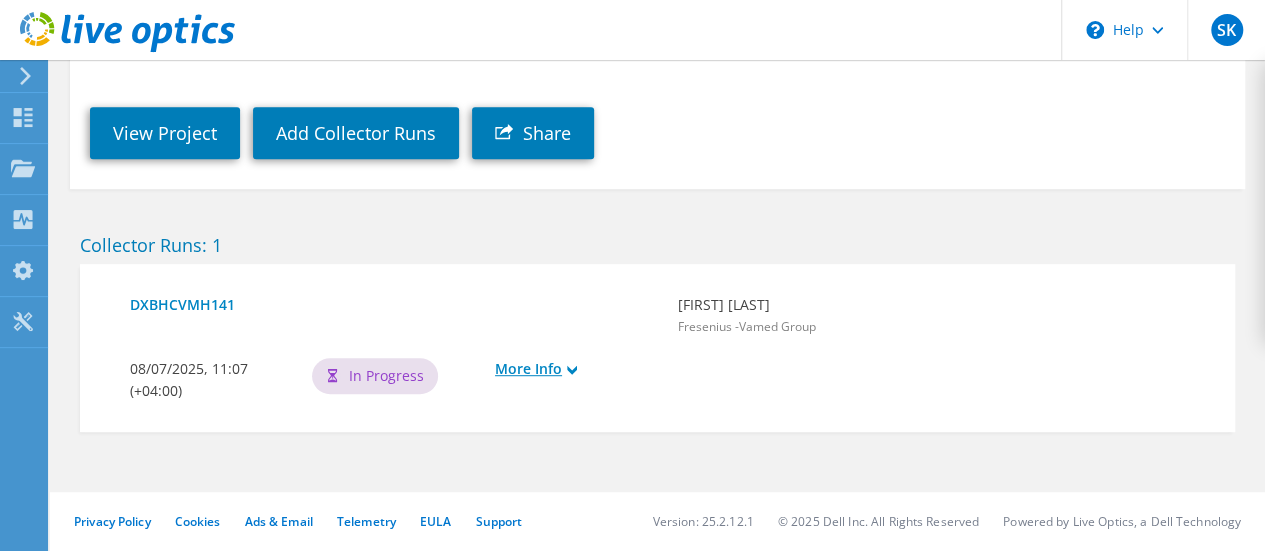 click on "More Info" at bounding box center [576, 369] 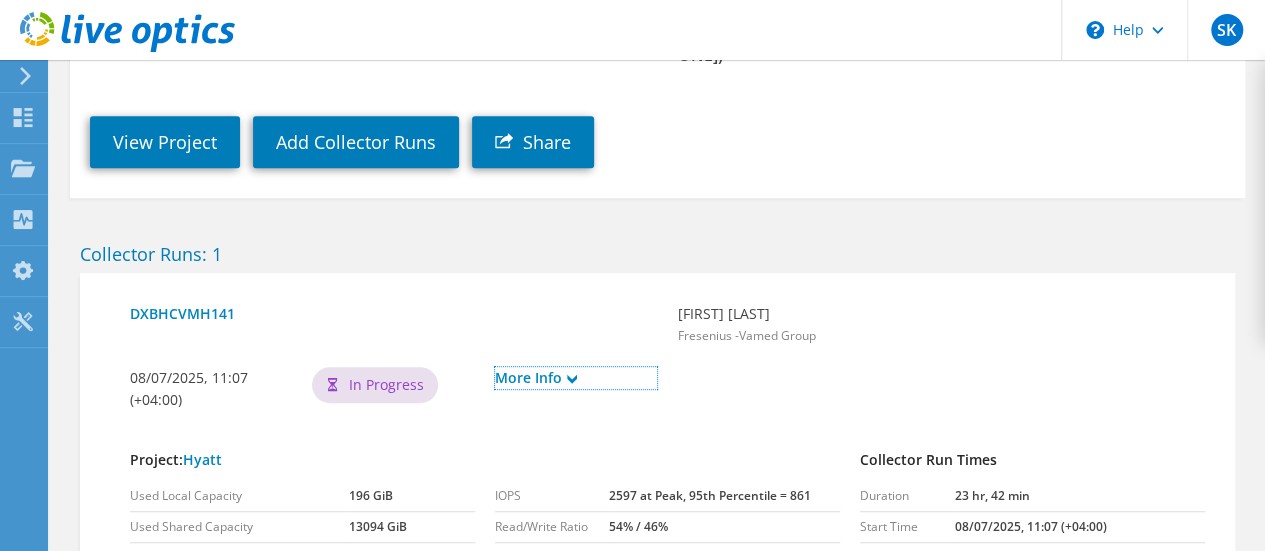 scroll, scrollTop: 358, scrollLeft: 0, axis: vertical 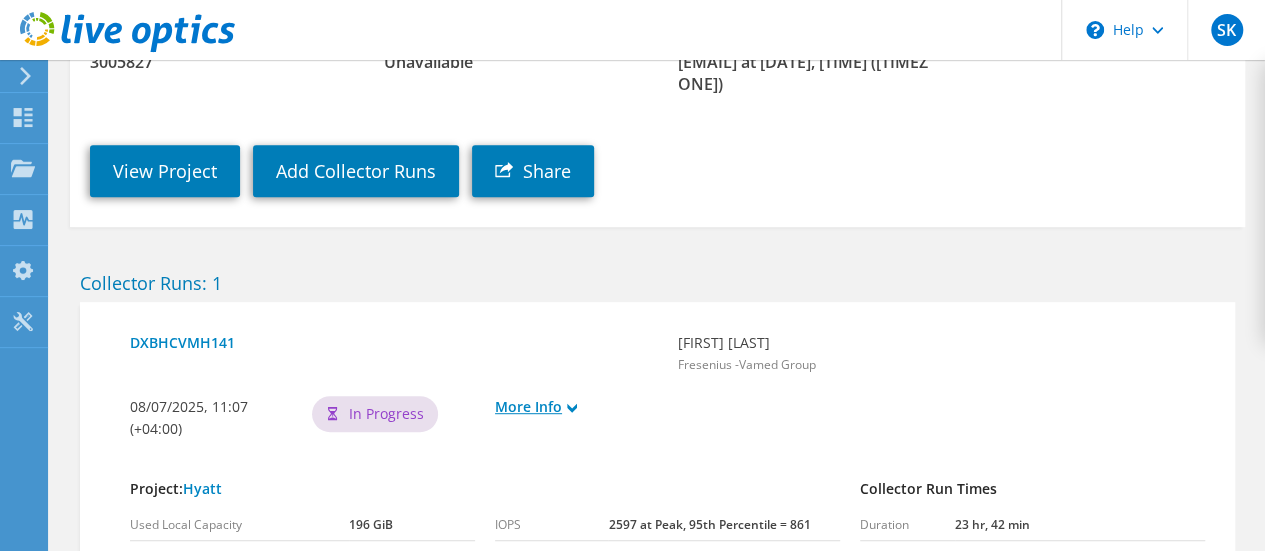 click on "More Info" at bounding box center [576, 407] 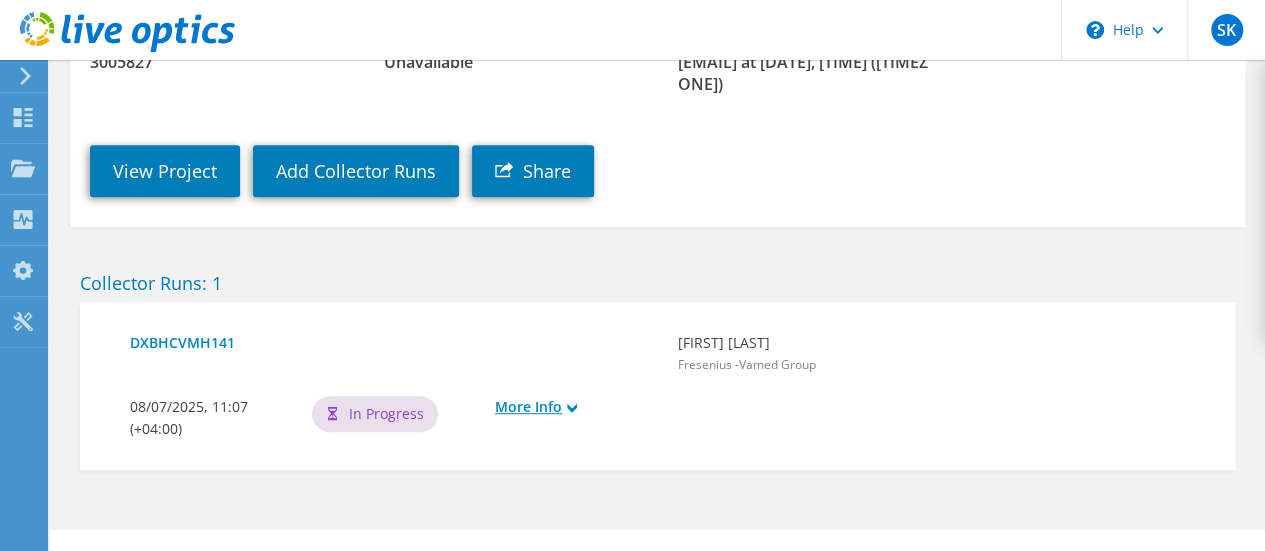 click on "More Info" at bounding box center (576, 407) 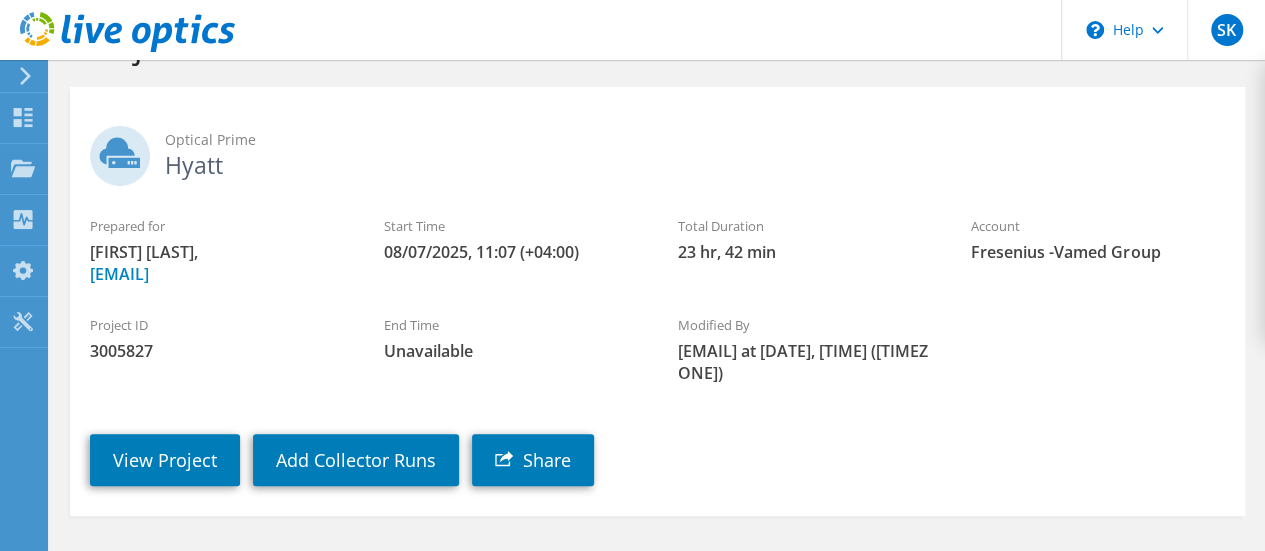 scroll, scrollTop: 100, scrollLeft: 0, axis: vertical 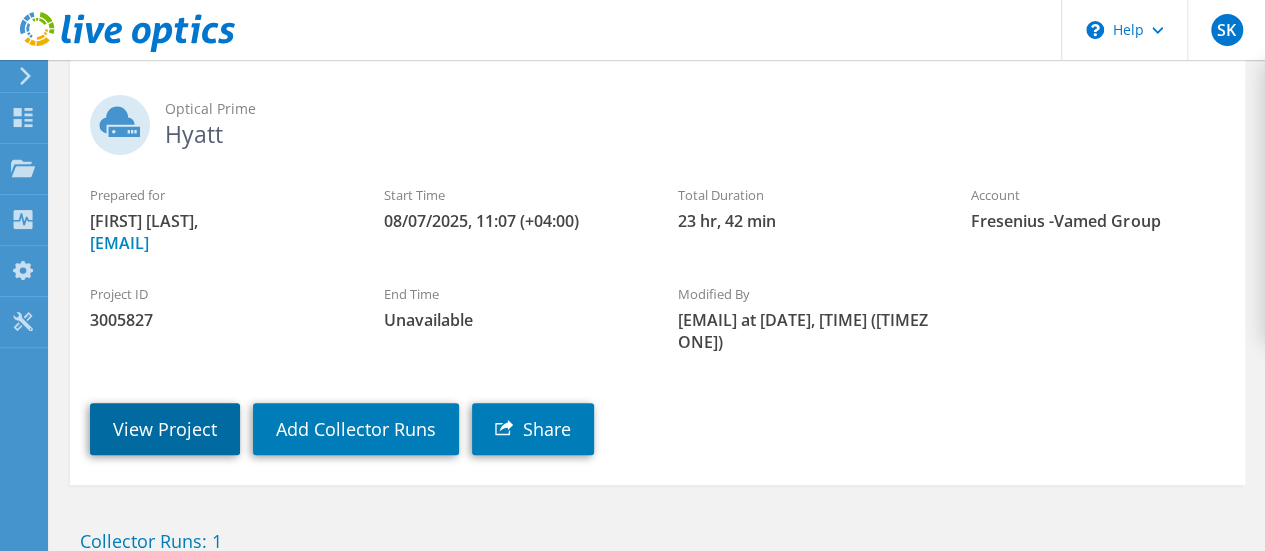 click on "View Project" at bounding box center (165, 429) 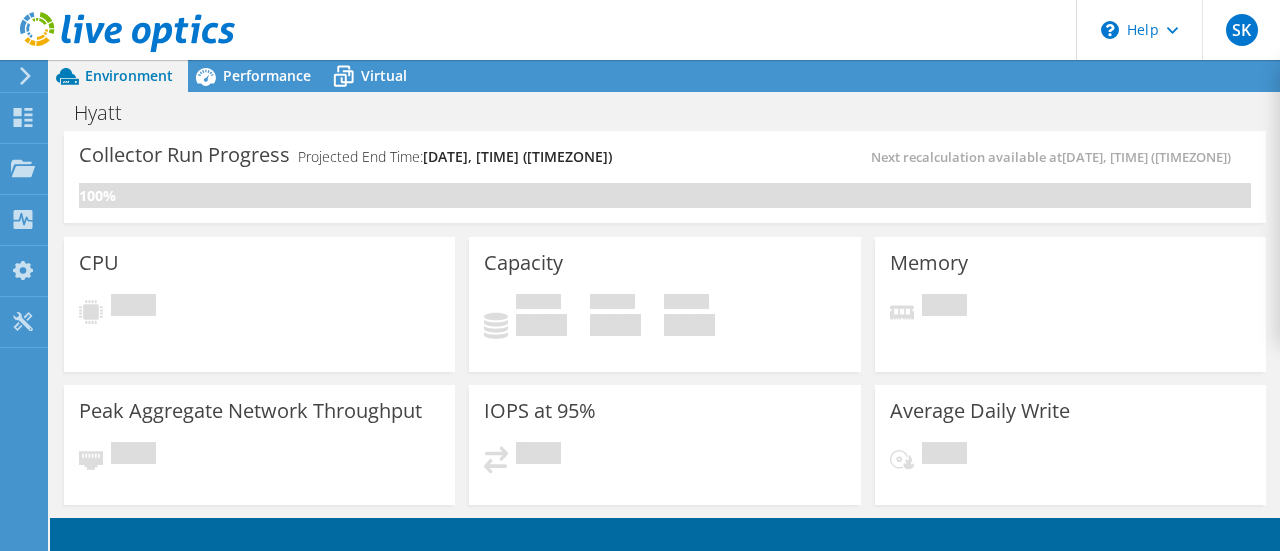 scroll, scrollTop: 0, scrollLeft: 0, axis: both 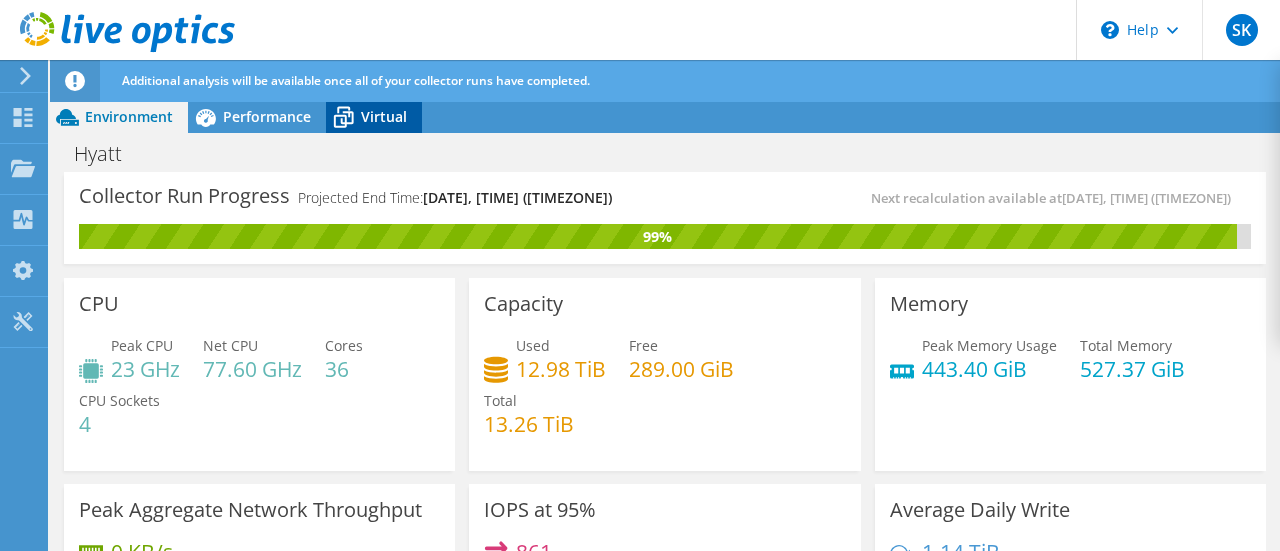 click on "Virtual" at bounding box center (384, 116) 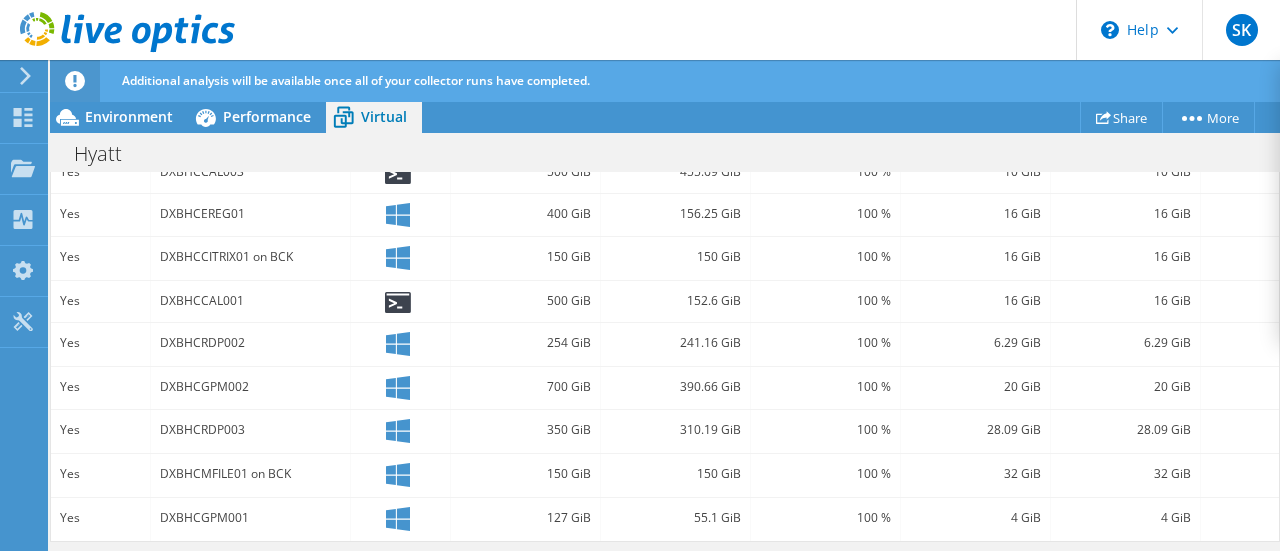 scroll, scrollTop: 901, scrollLeft: 0, axis: vertical 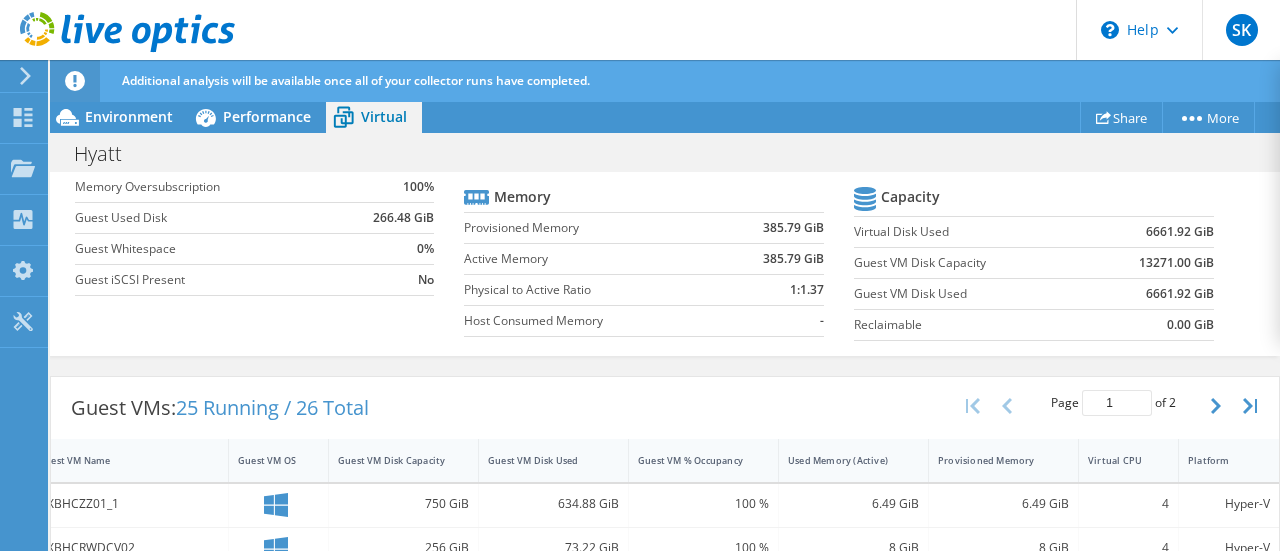 click on "1" at bounding box center [1117, 403] 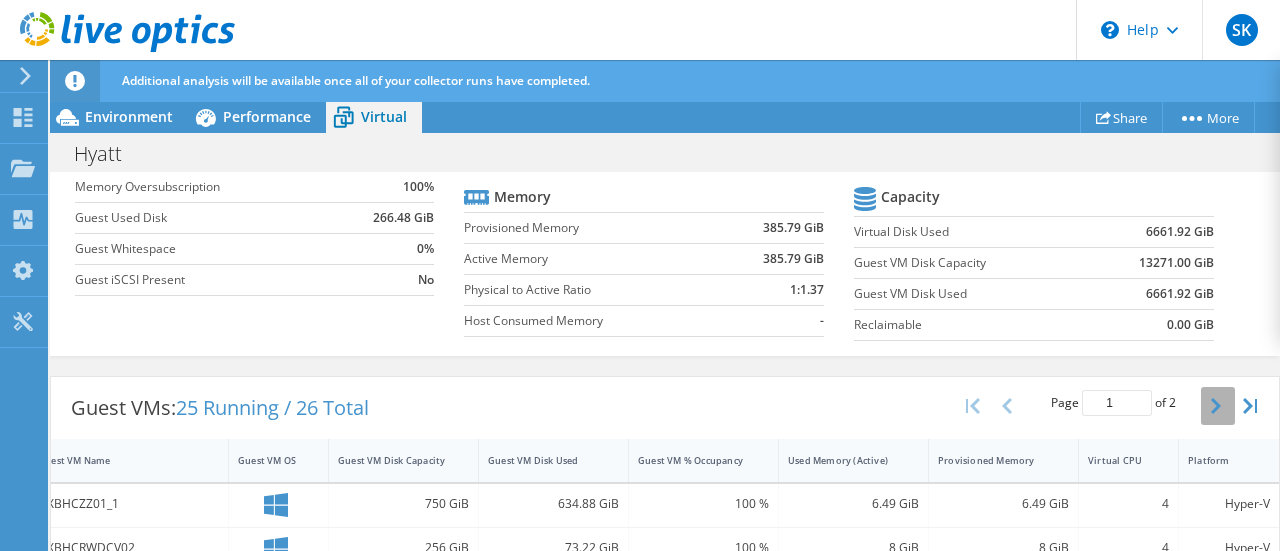click 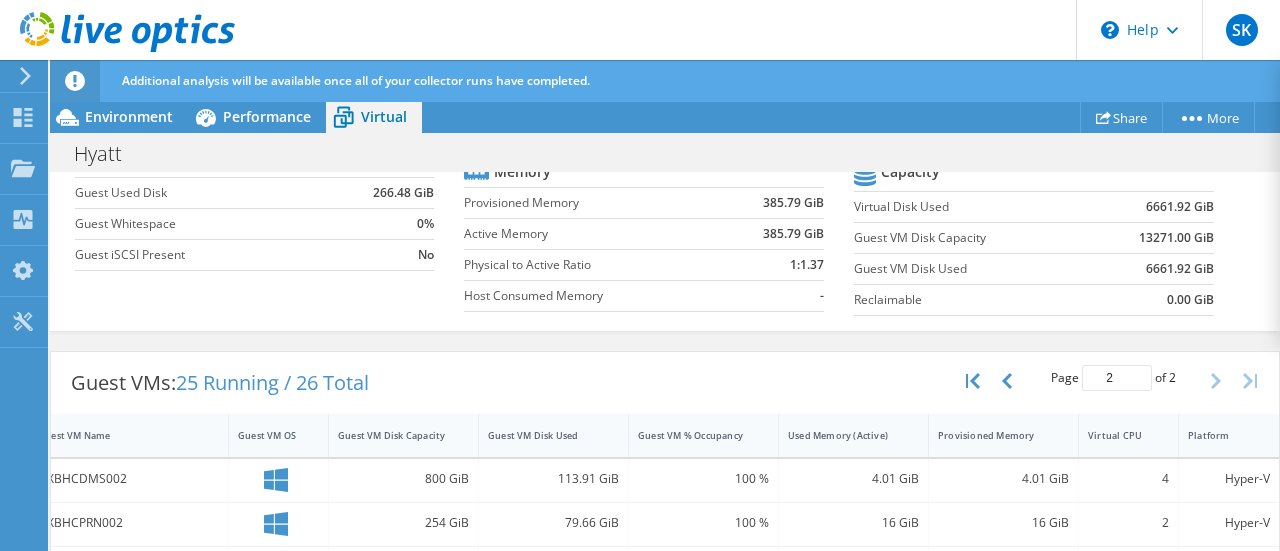 scroll, scrollTop: 126, scrollLeft: 0, axis: vertical 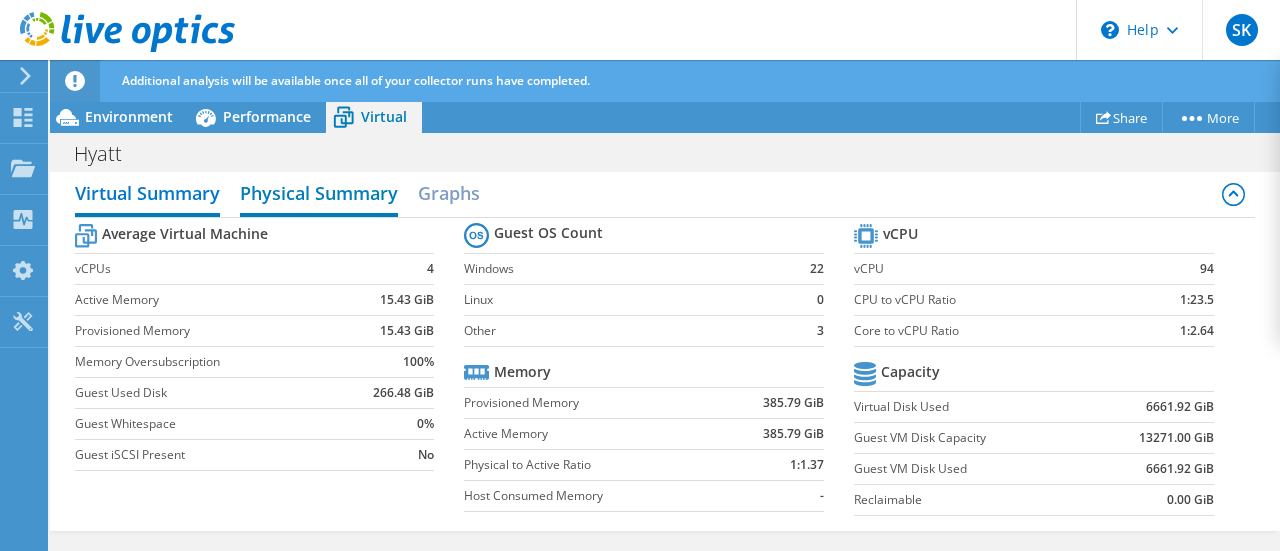 click on "Physical Summary" at bounding box center [319, 195] 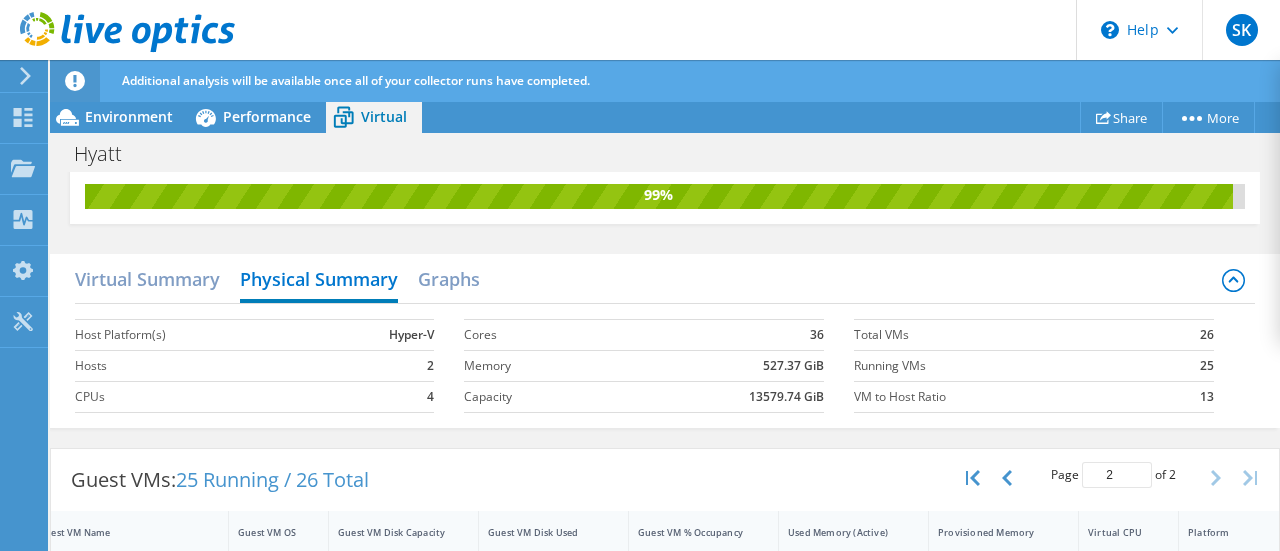 scroll, scrollTop: 0, scrollLeft: 0, axis: both 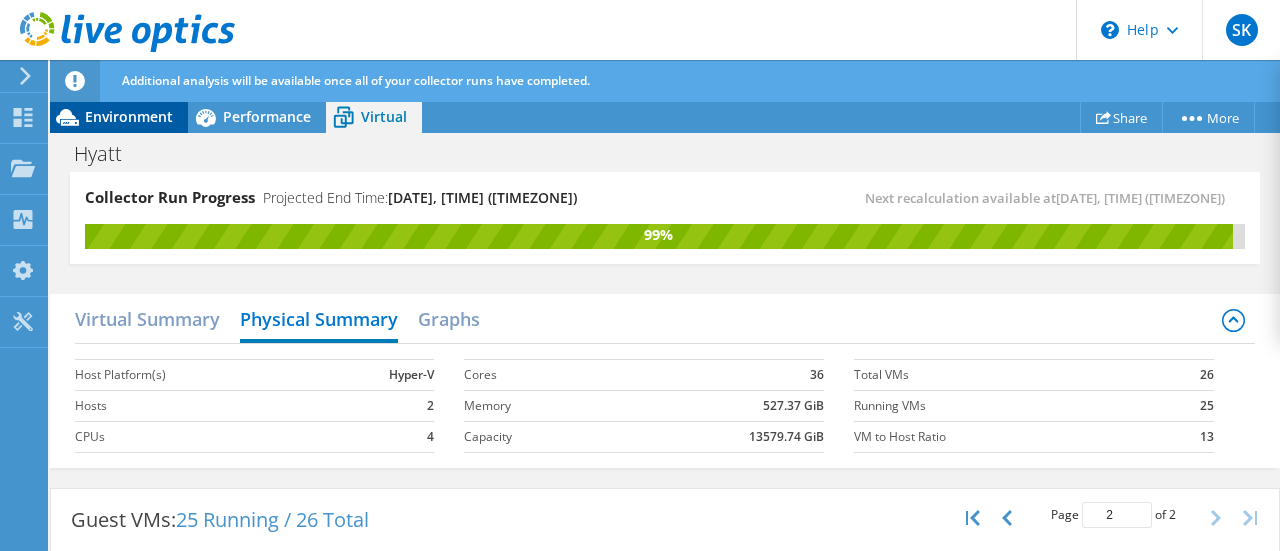 click on "Environment" at bounding box center [129, 116] 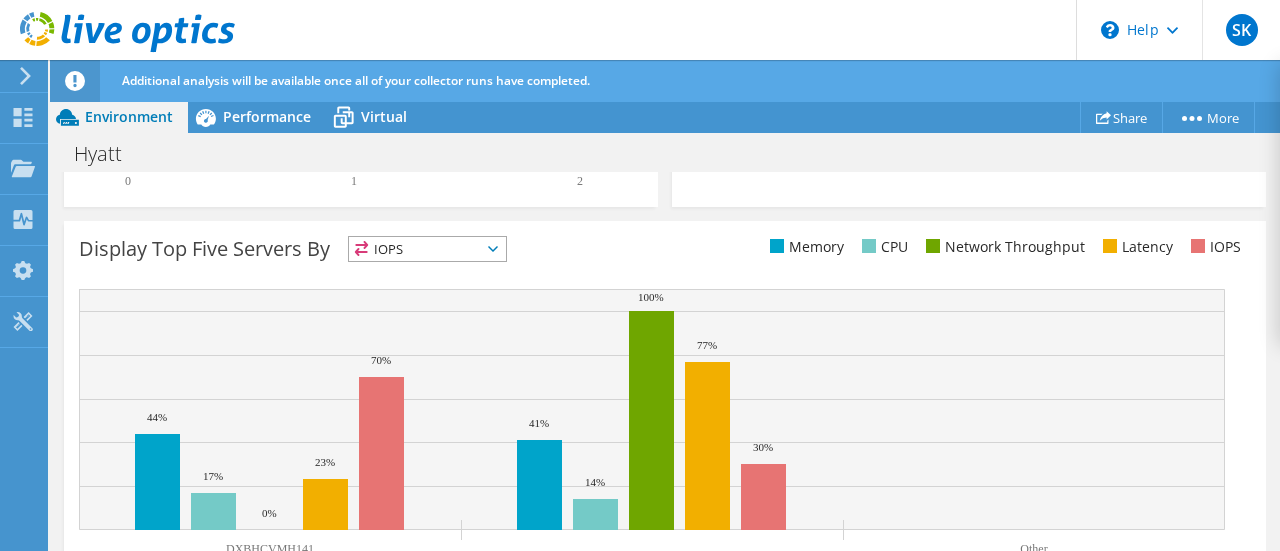 scroll, scrollTop: 855, scrollLeft: 0, axis: vertical 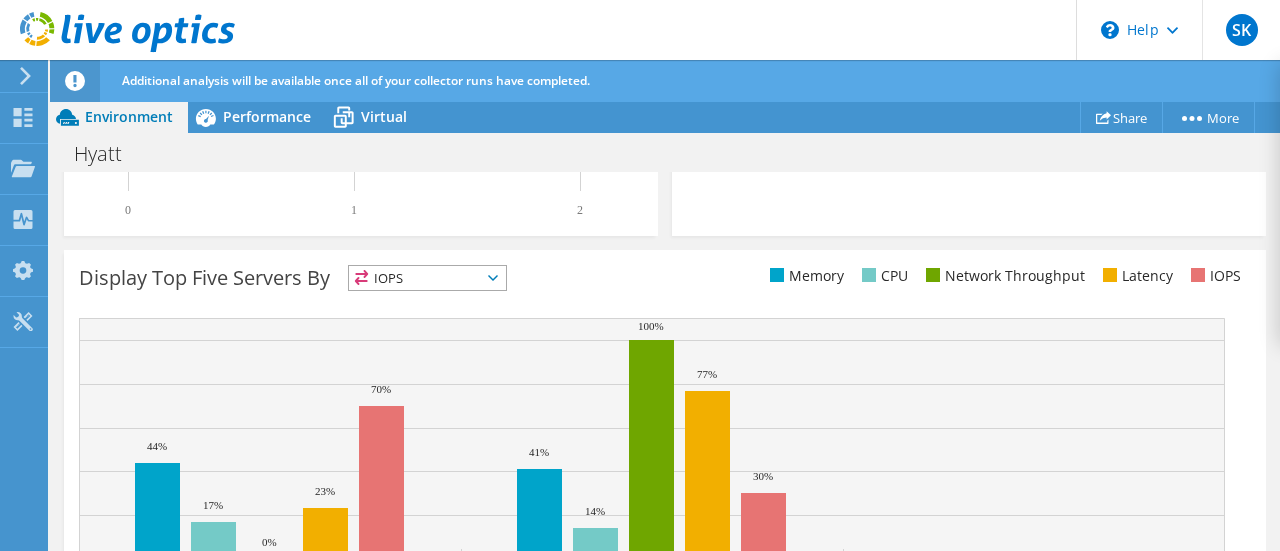 click on "IOPS" at bounding box center [427, 278] 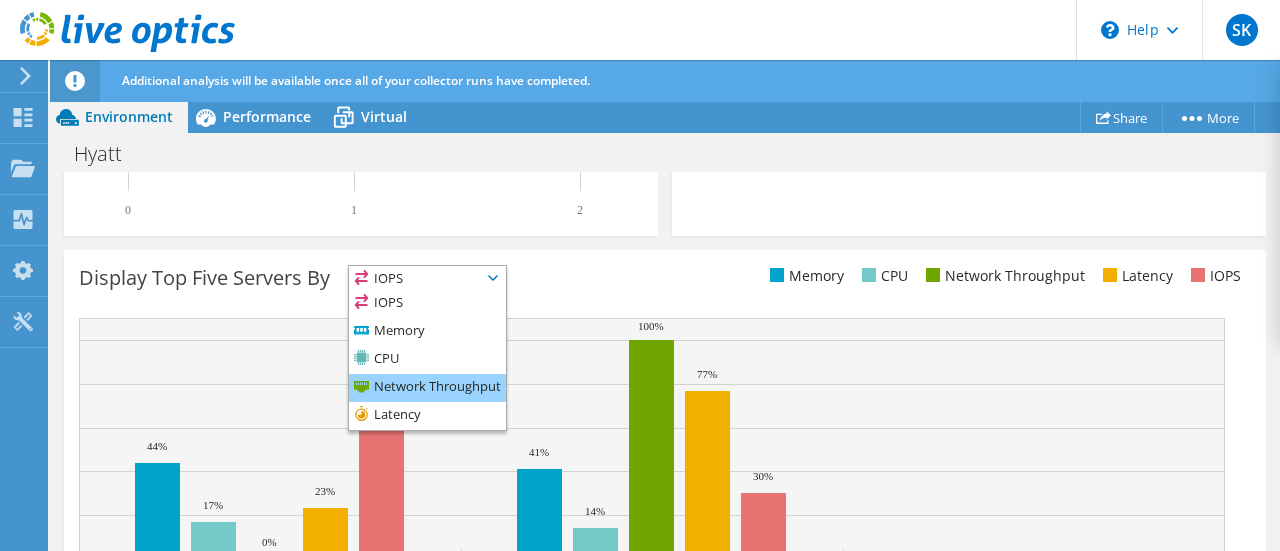 click on "Network Throughput" at bounding box center (427, 388) 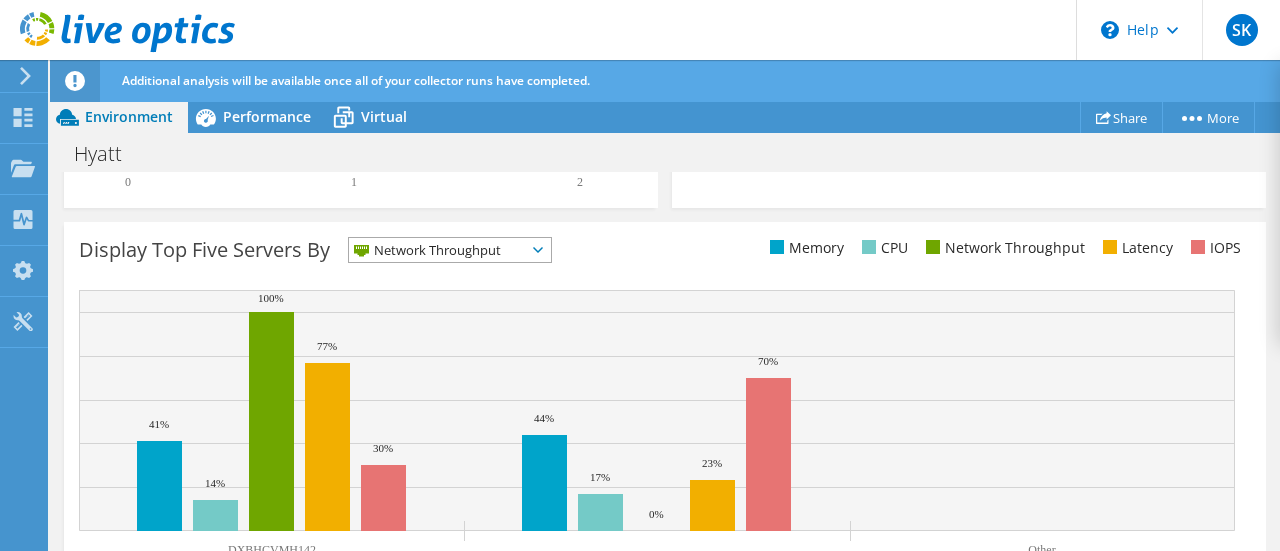 scroll, scrollTop: 855, scrollLeft: 0, axis: vertical 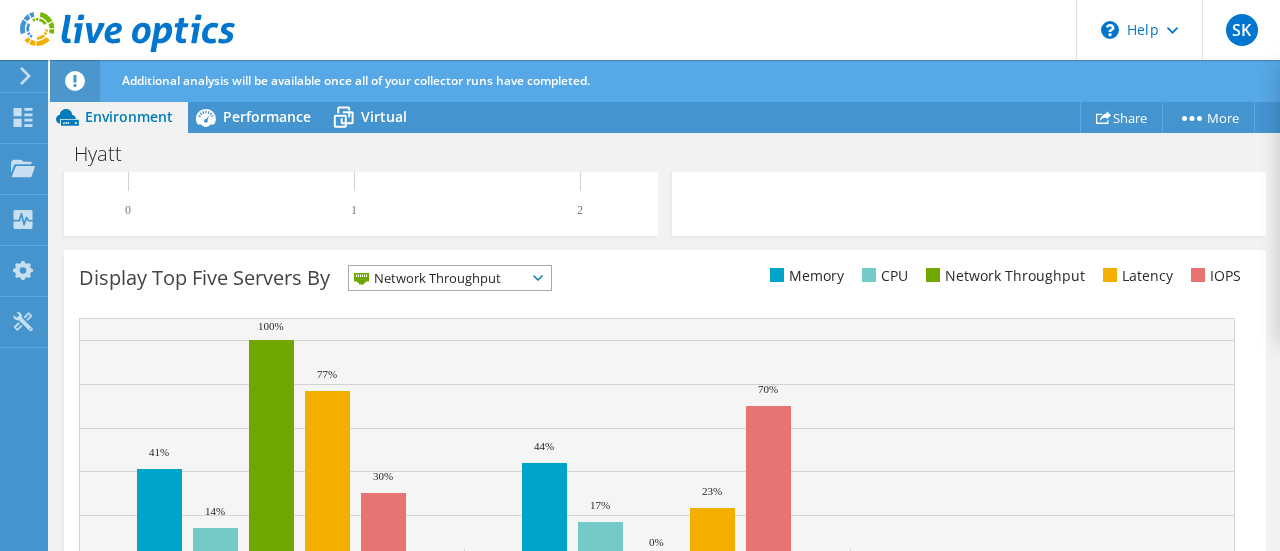 click on "Network Throughput" at bounding box center (437, 278) 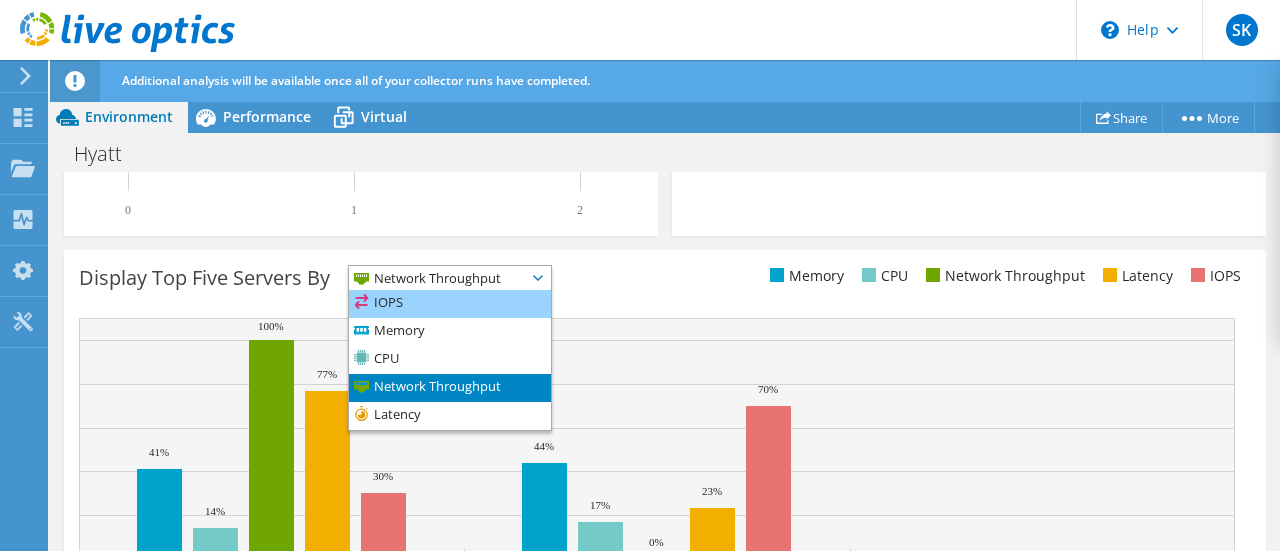 click on "IOPS" at bounding box center [450, 304] 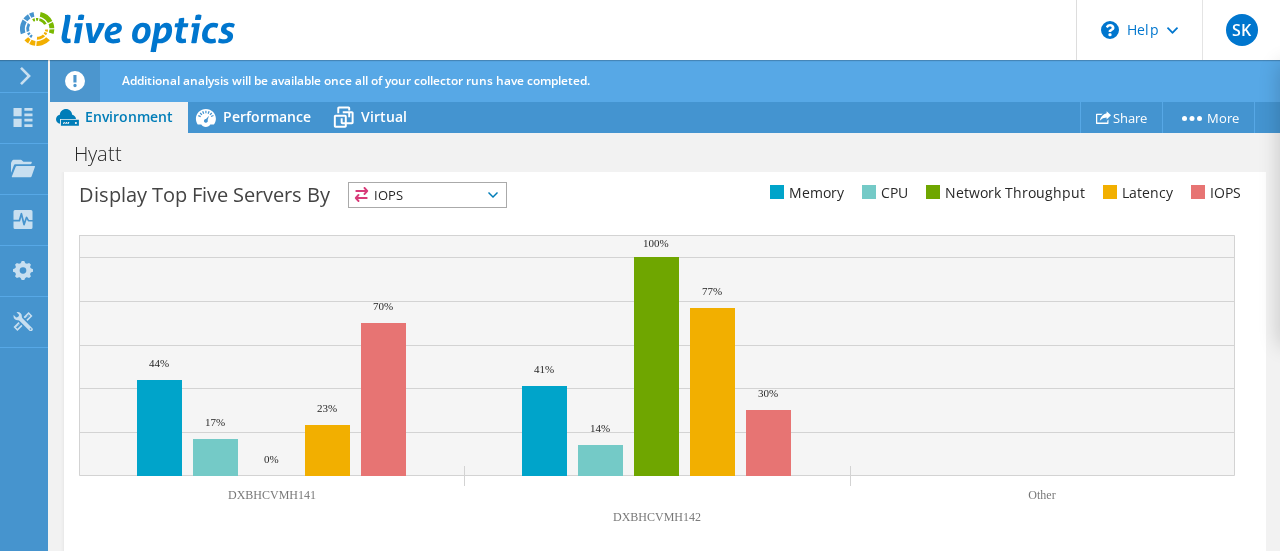 scroll, scrollTop: 955, scrollLeft: 0, axis: vertical 